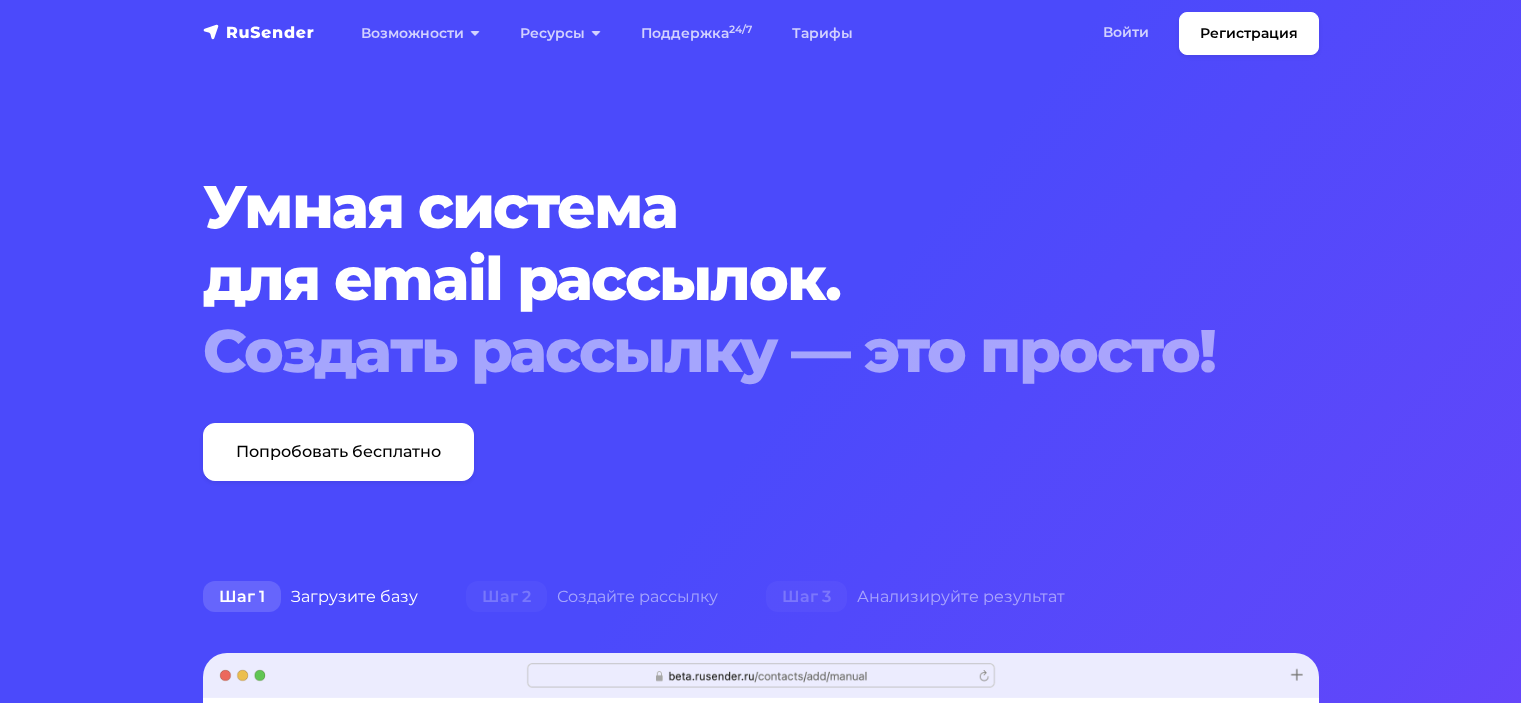 scroll, scrollTop: 0, scrollLeft: 0, axis: both 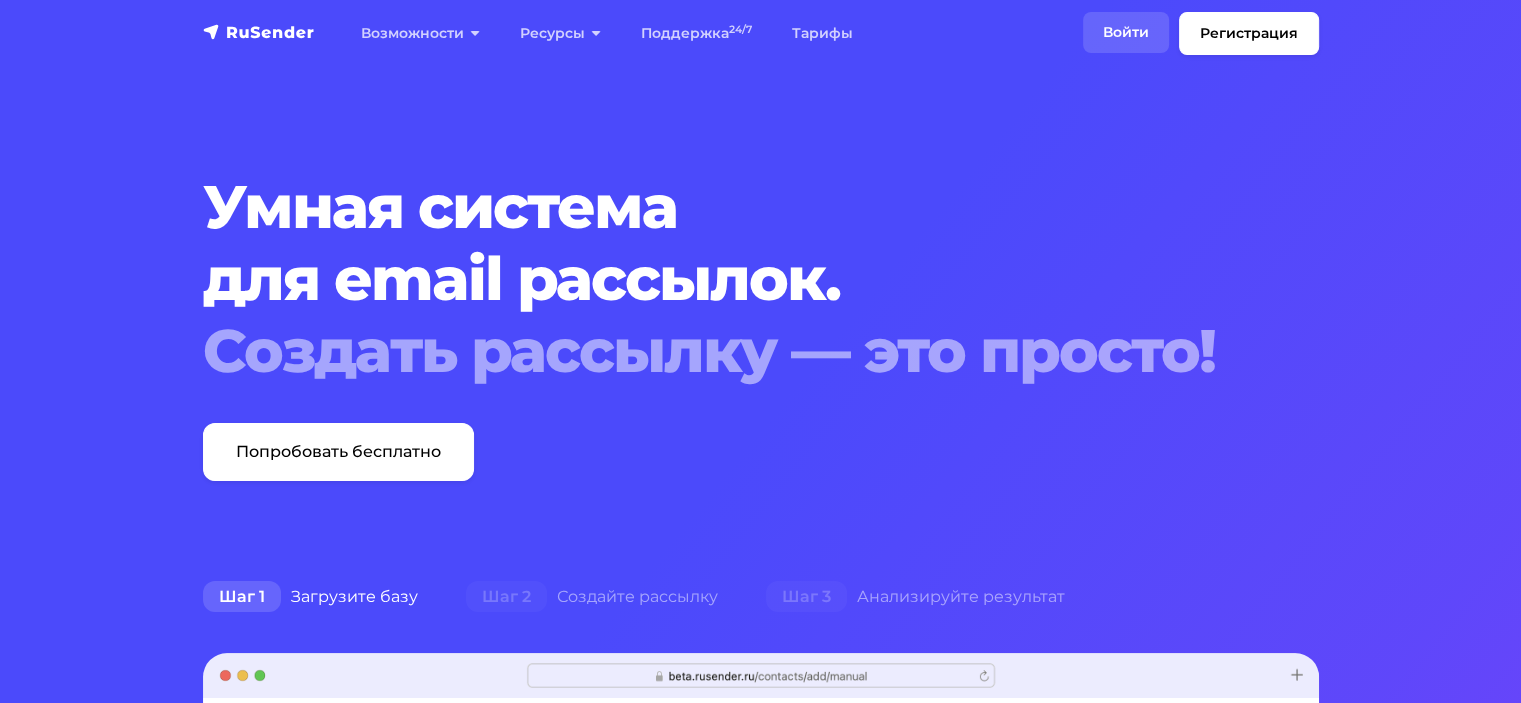 click on "Войти" at bounding box center [1126, 32] 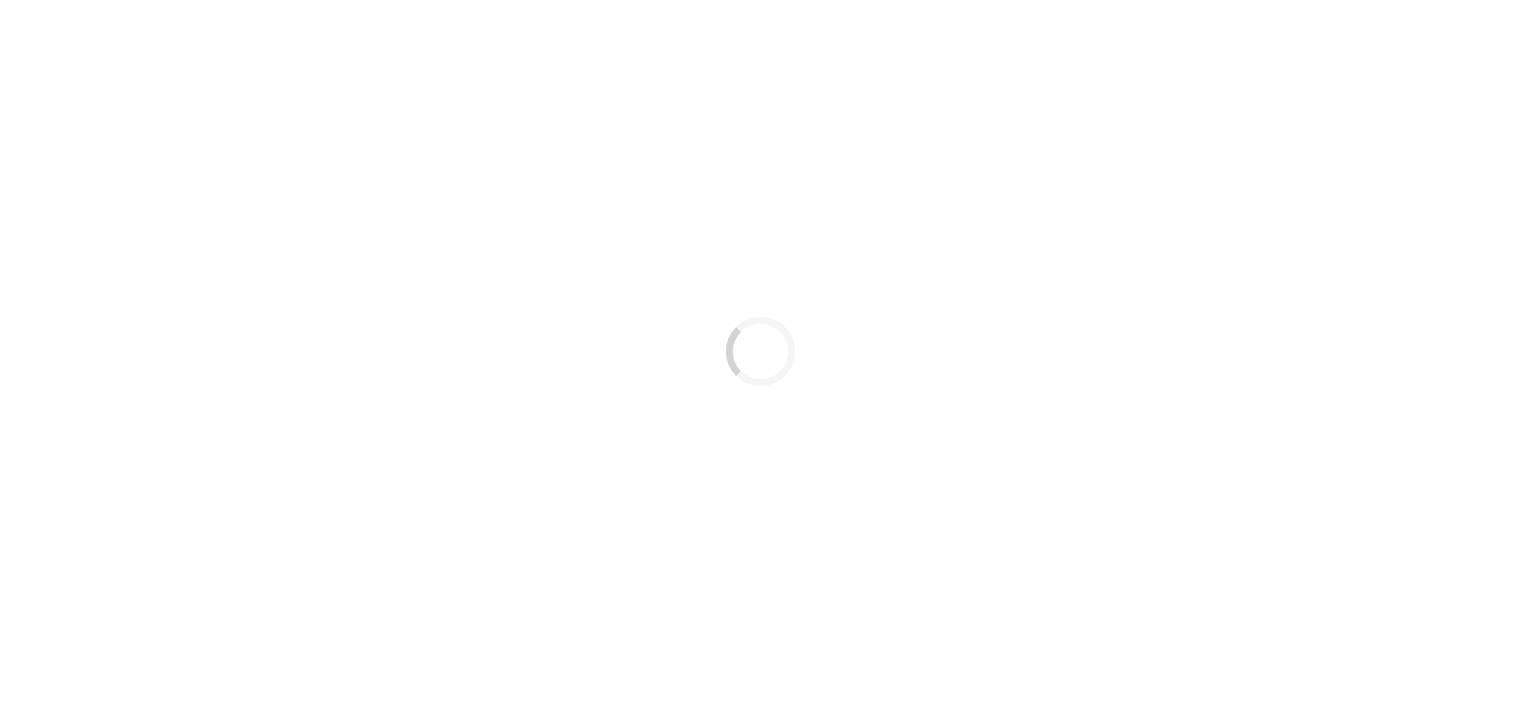 scroll, scrollTop: 0, scrollLeft: 0, axis: both 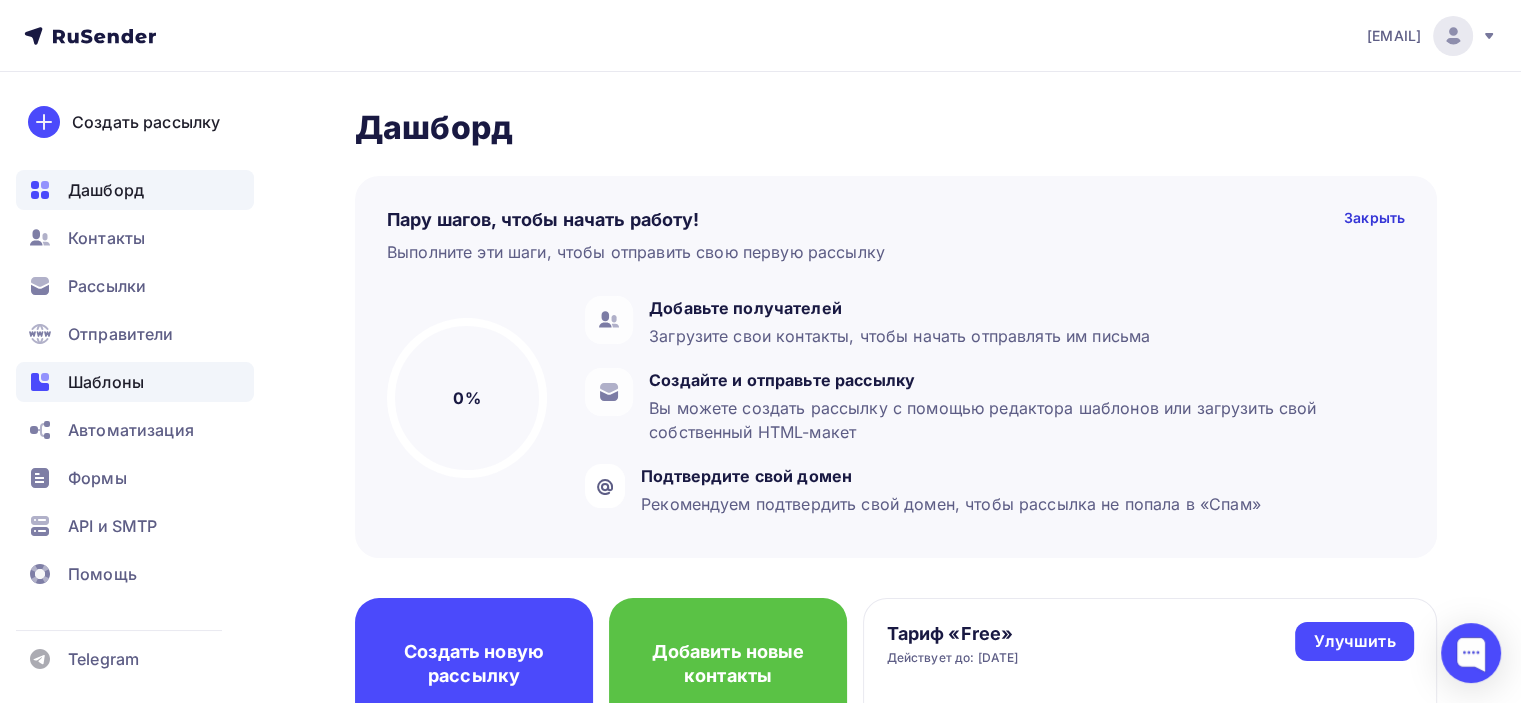 click on "Шаблоны" at bounding box center [135, 382] 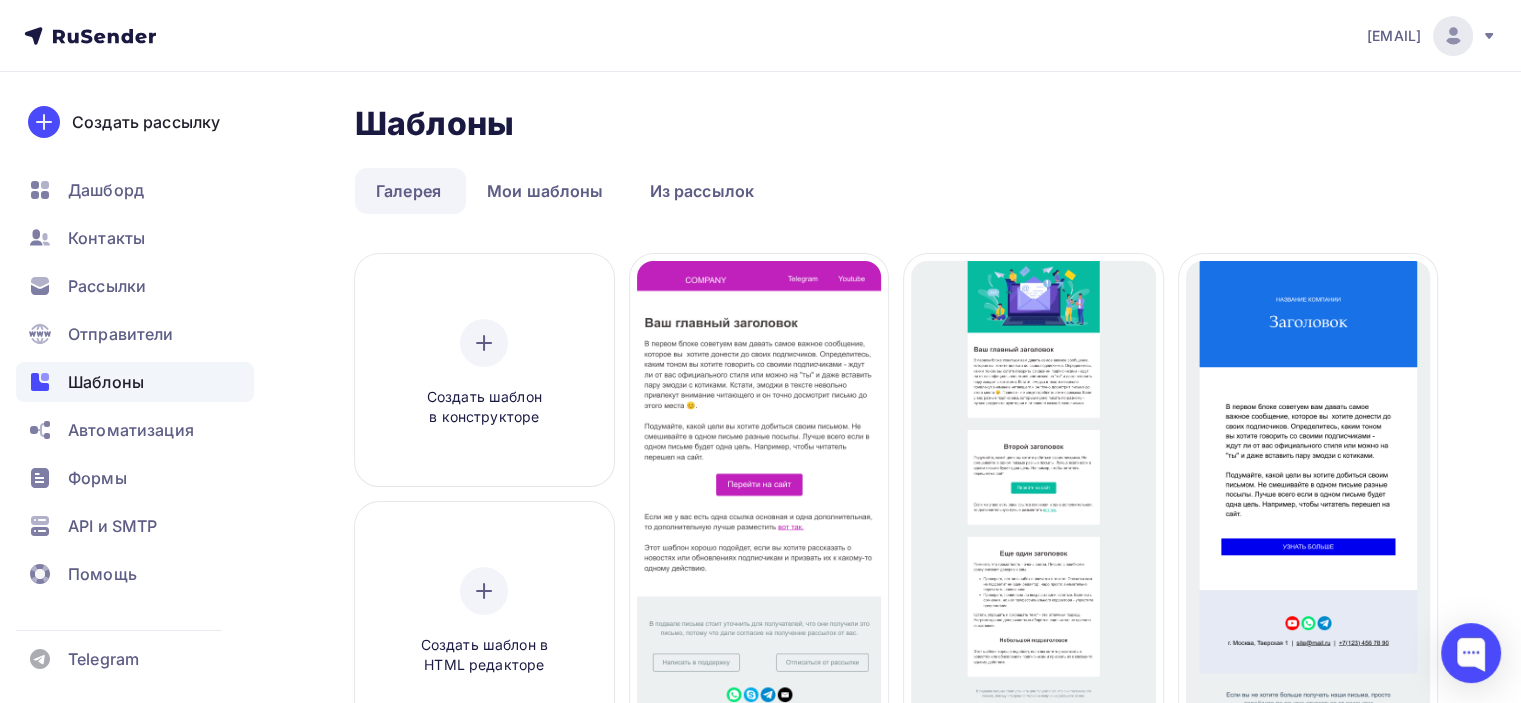 click on "Шаблоны   Шаблоны   Галерея
Мои шаблоны
Из рассылок
Создать шаблон в конструкторе                     Создать шаблон в HTML редакторе             Создать рассылку                 Базовый фиолетовый   Создать рассылку                 Базовый зеленый   Создать рассылку                 Базовый синий   Создать рассылку                 Базовый красный   Создать рассылку                 Базовый черный   Создать рассылку                 Афиша театра   Создать рассылку                 Театральная премьера   Создать рассылку                 Промокод театр   Создать рассылку                 Информационное письмо" at bounding box center (760, 1081) 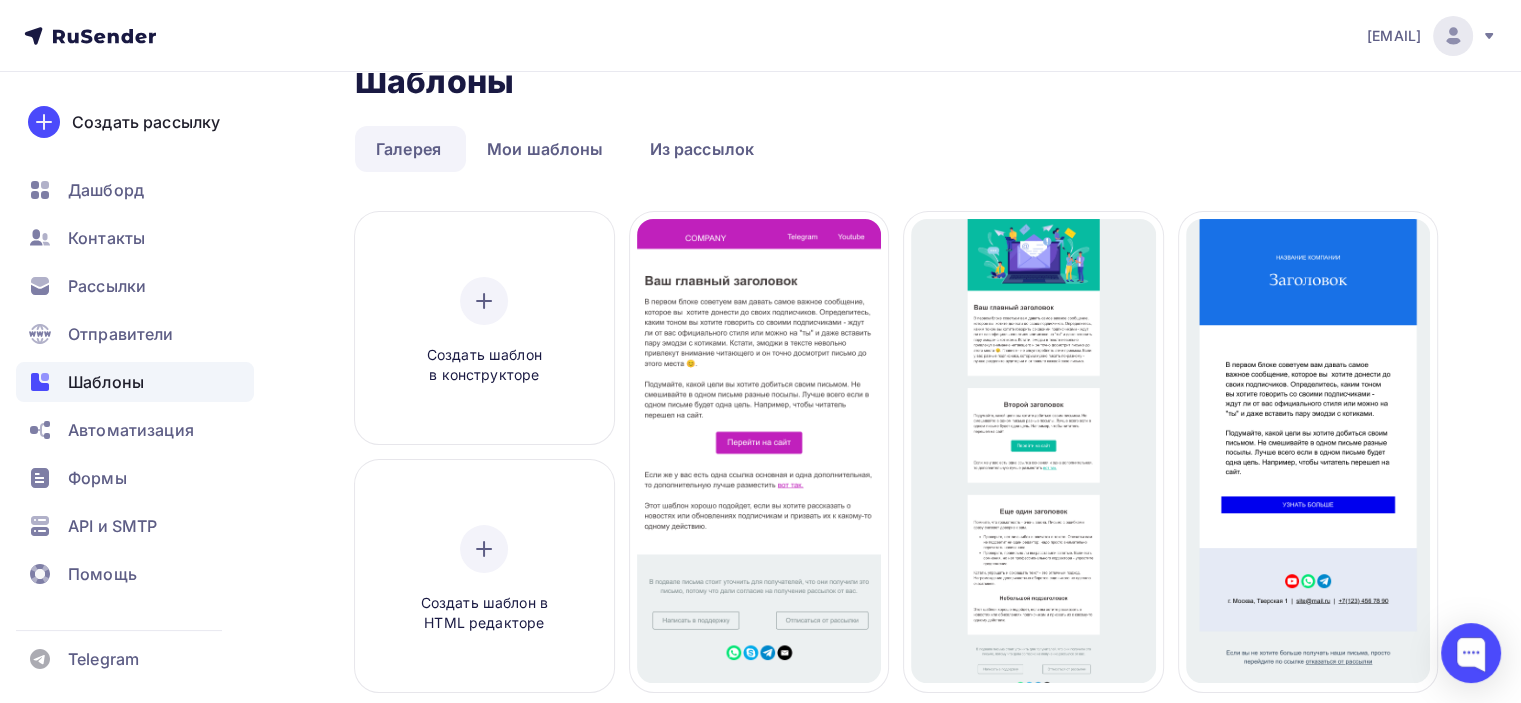 scroll, scrollTop: 0, scrollLeft: 0, axis: both 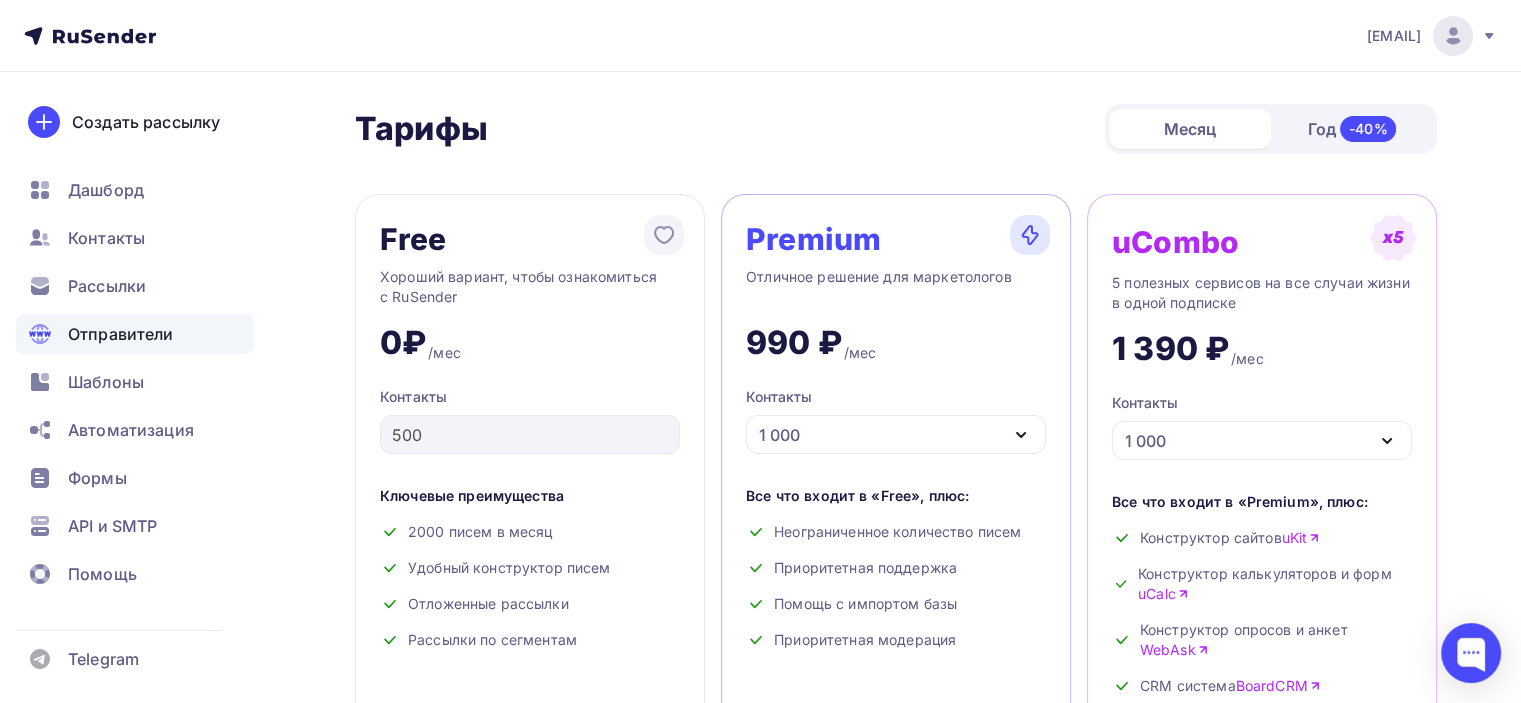 click on "Отправители" at bounding box center (121, 334) 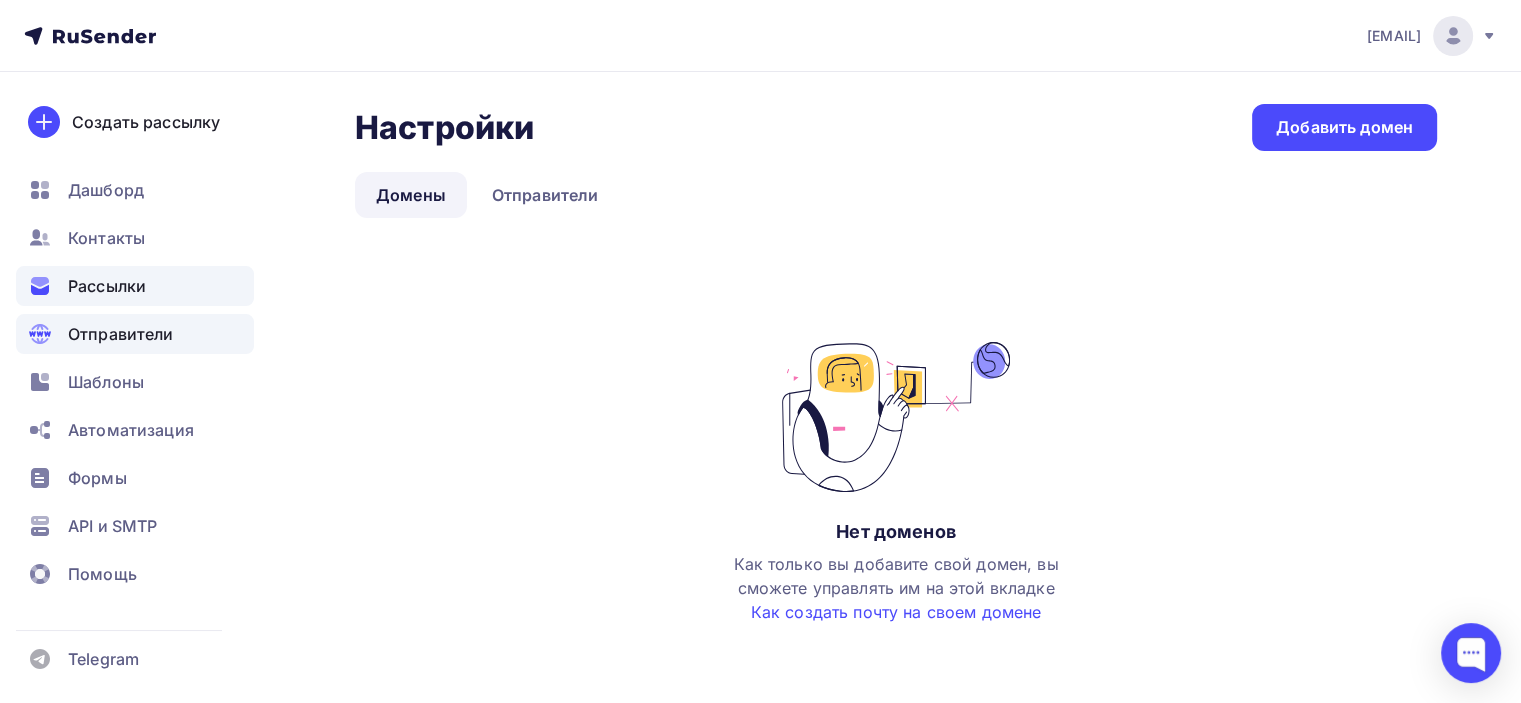 click on "Рассылки" at bounding box center (107, 286) 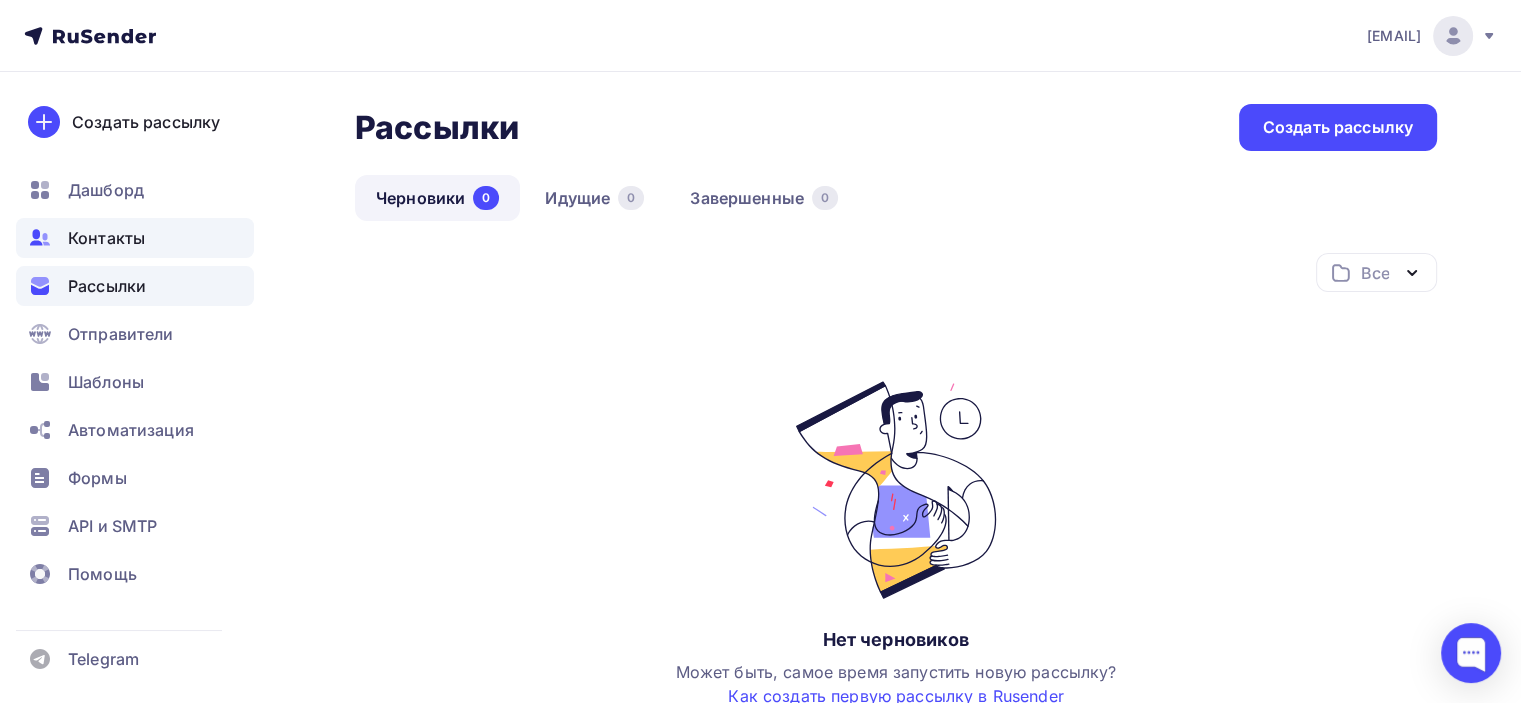 click on "Контакты" at bounding box center (106, 238) 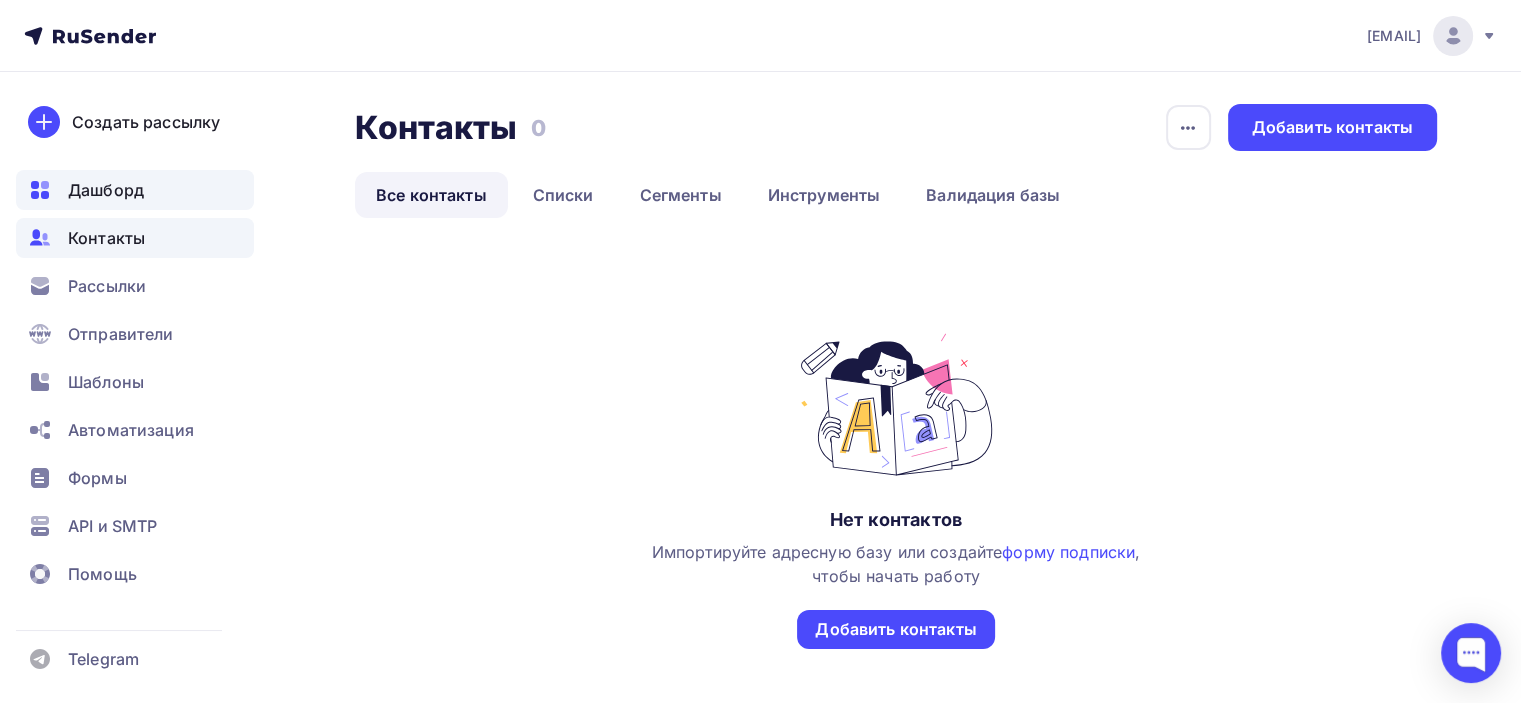 click on "Дашборд" at bounding box center [106, 190] 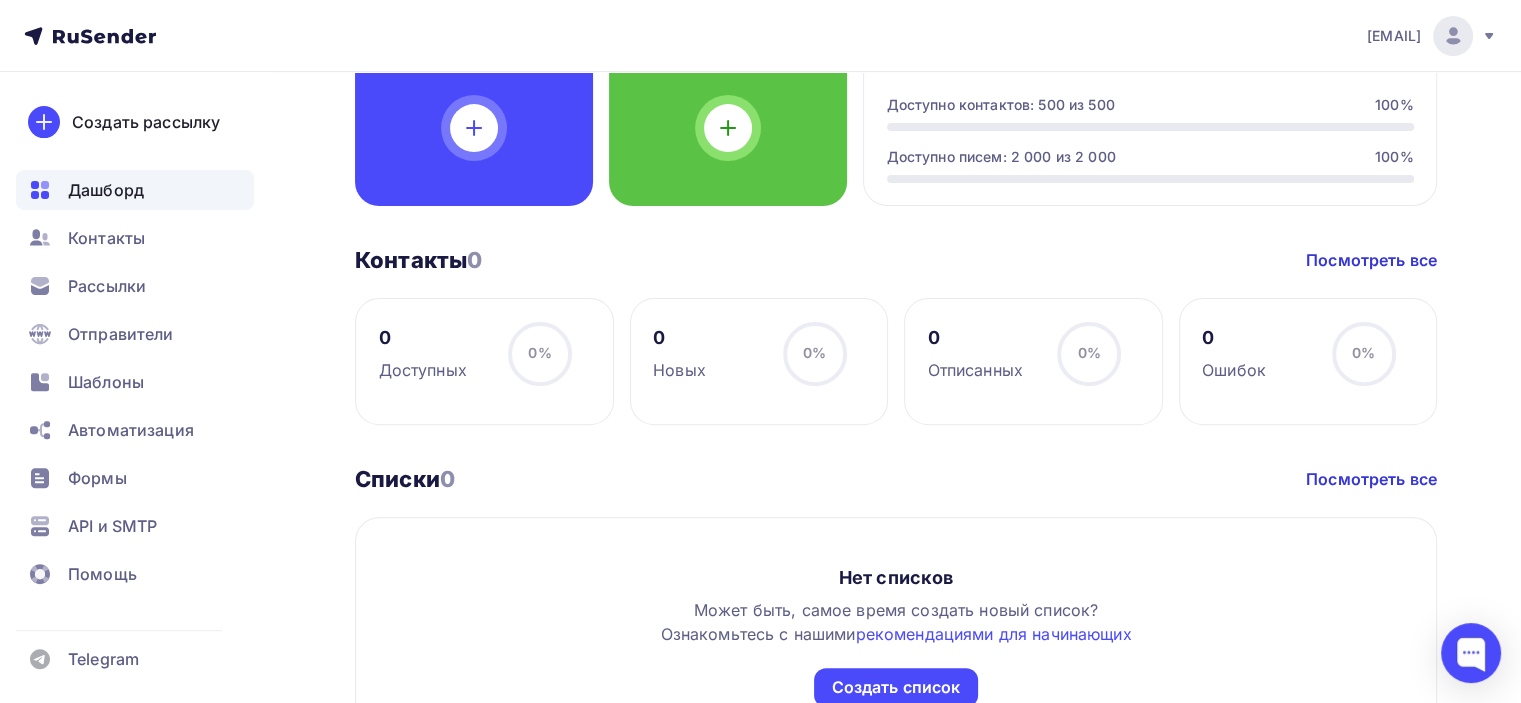 scroll, scrollTop: 600, scrollLeft: 0, axis: vertical 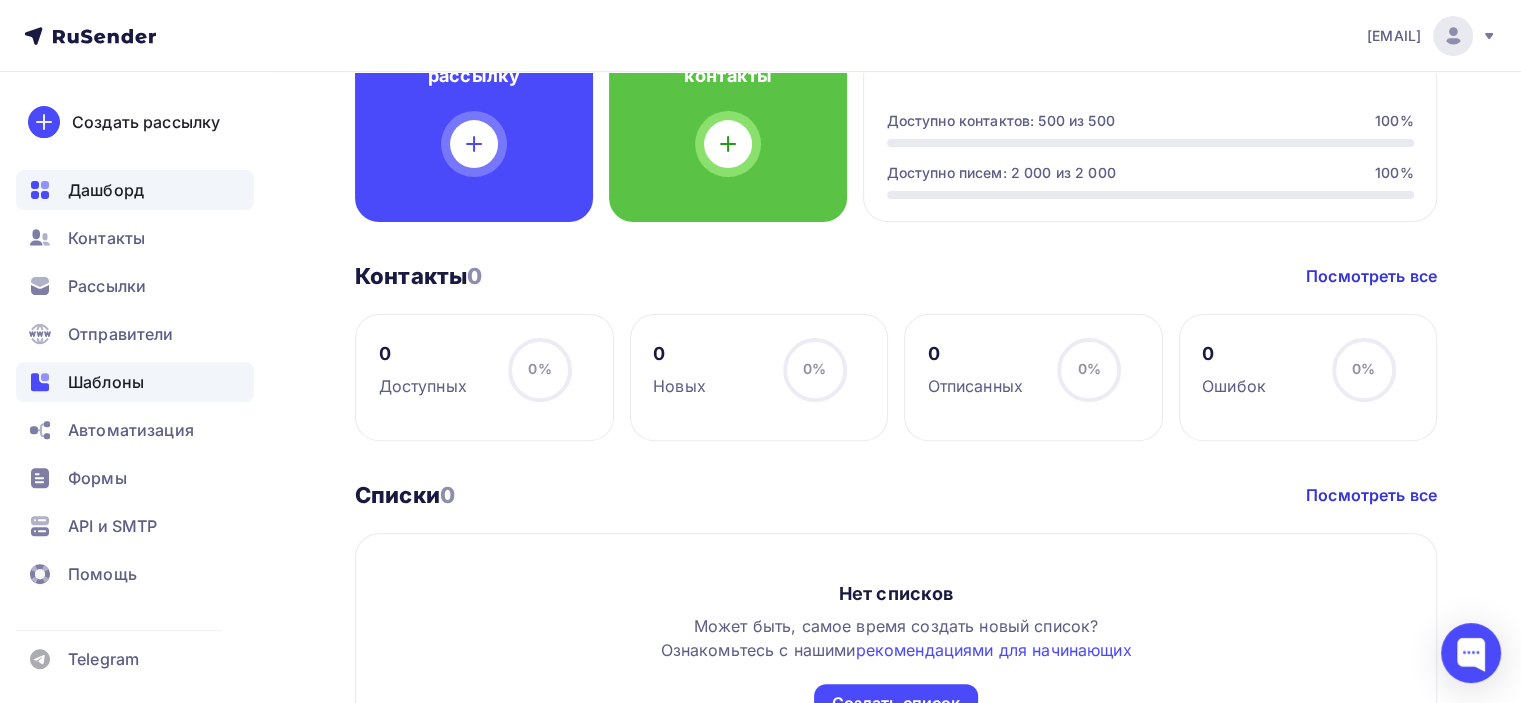 click on "Шаблоны" at bounding box center [106, 382] 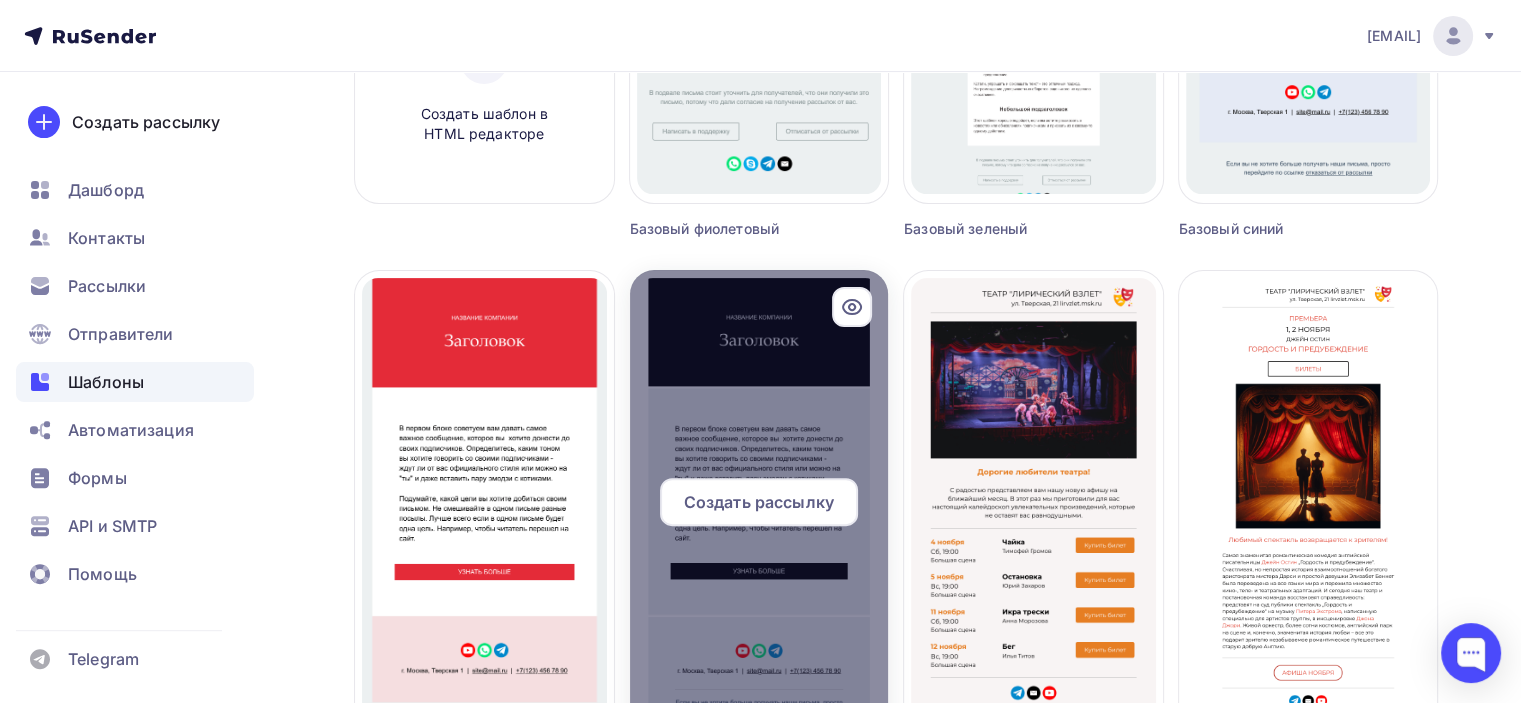scroll, scrollTop: 488, scrollLeft: 0, axis: vertical 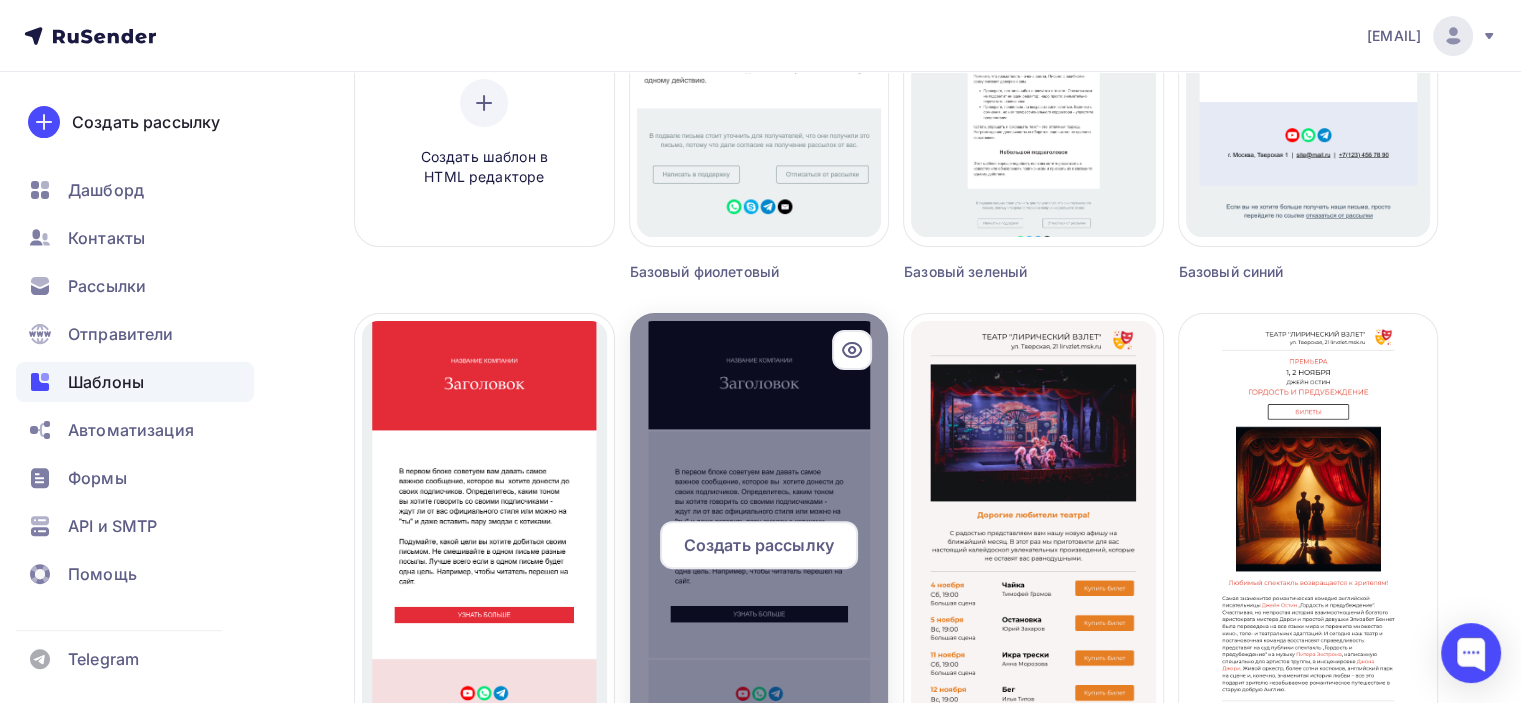 click on "Создать рассылку" at bounding box center [759, -3] 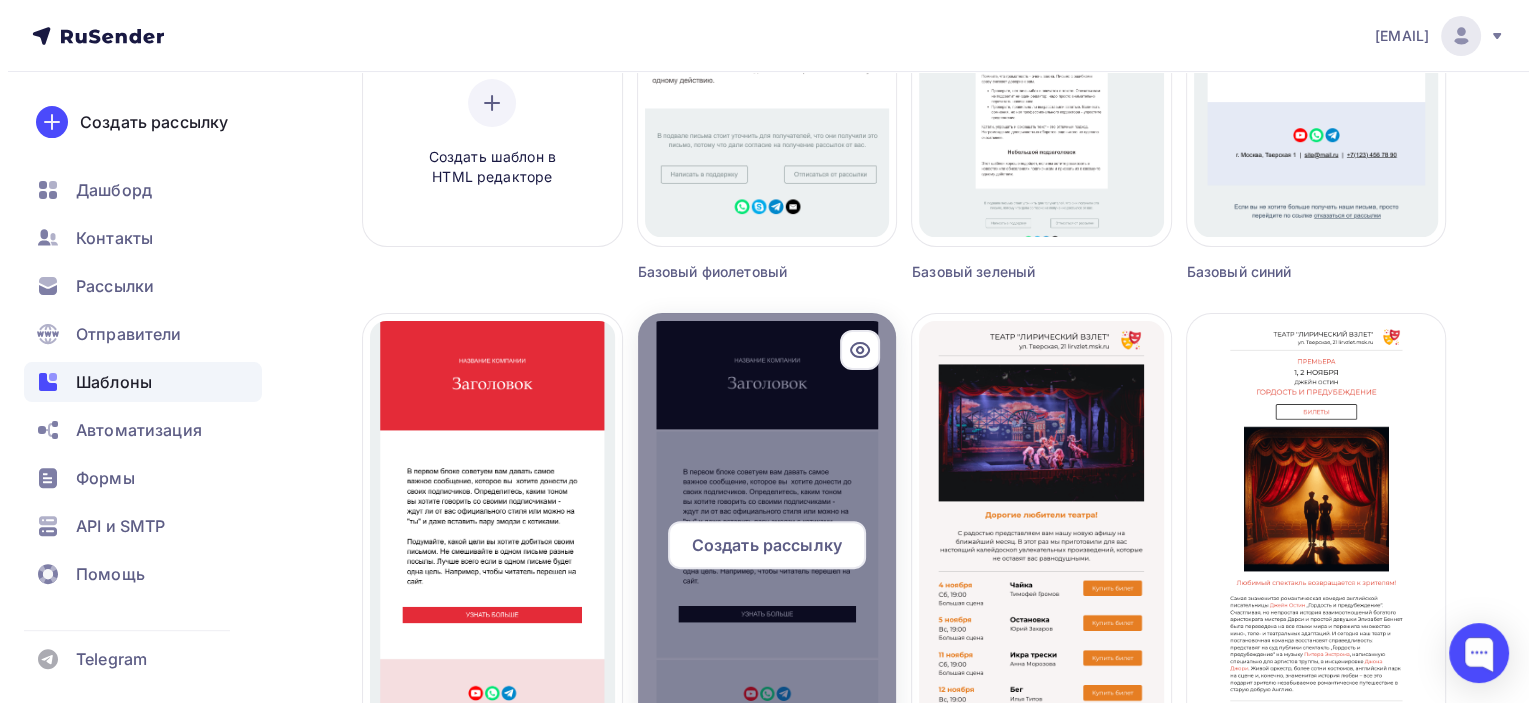 scroll, scrollTop: 0, scrollLeft: 0, axis: both 